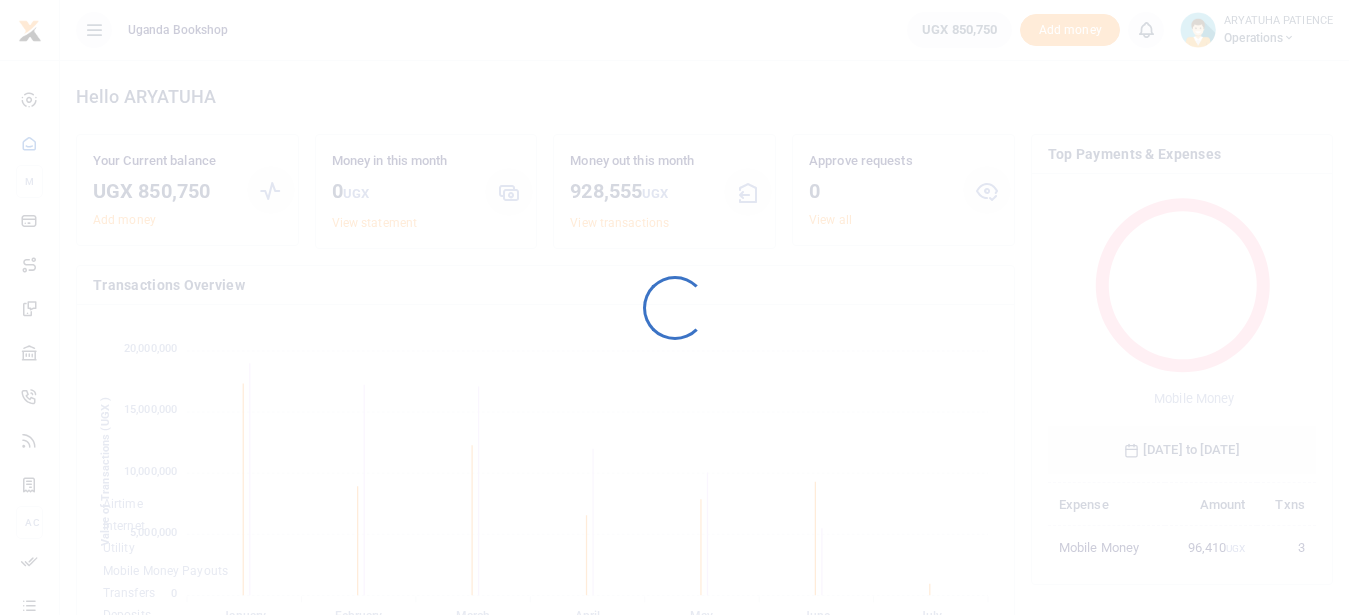 scroll, scrollTop: 0, scrollLeft: 0, axis: both 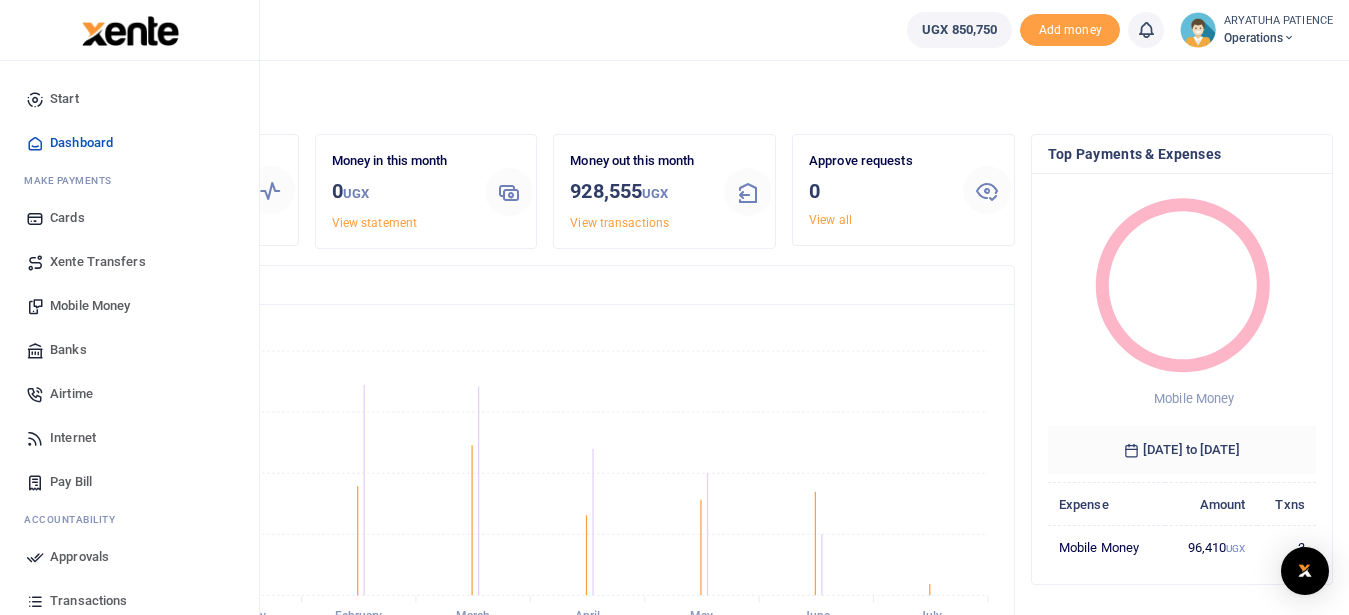 click on "Mobile Money" at bounding box center [90, 306] 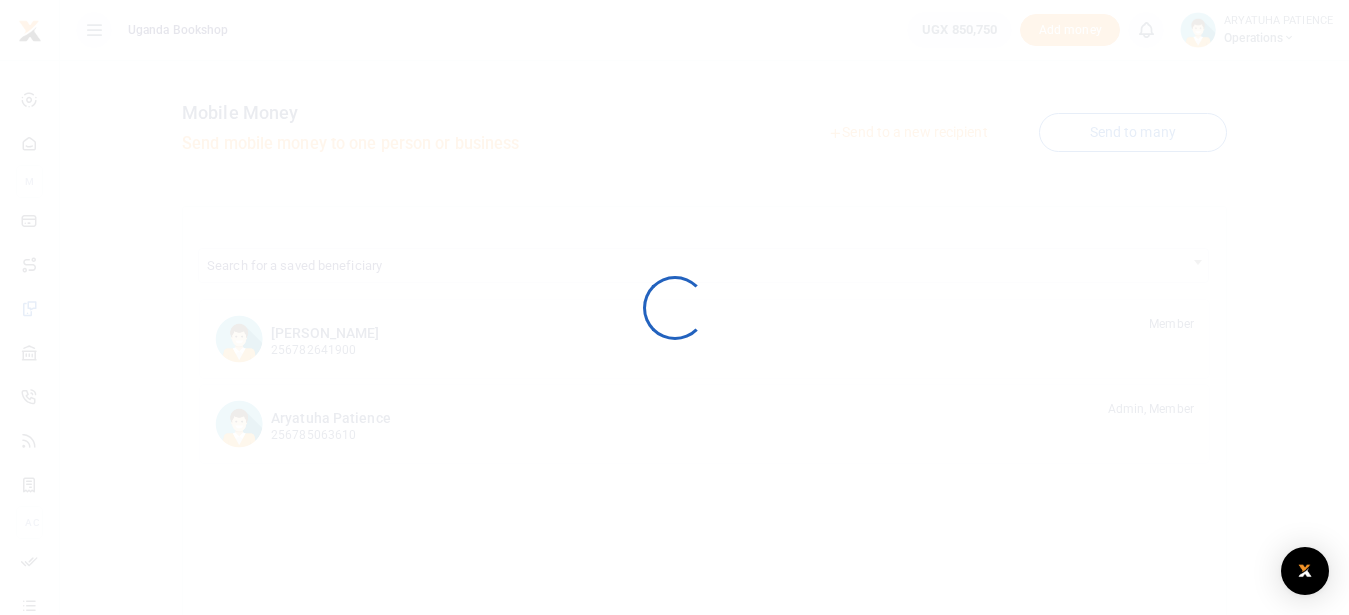 scroll, scrollTop: 0, scrollLeft: 0, axis: both 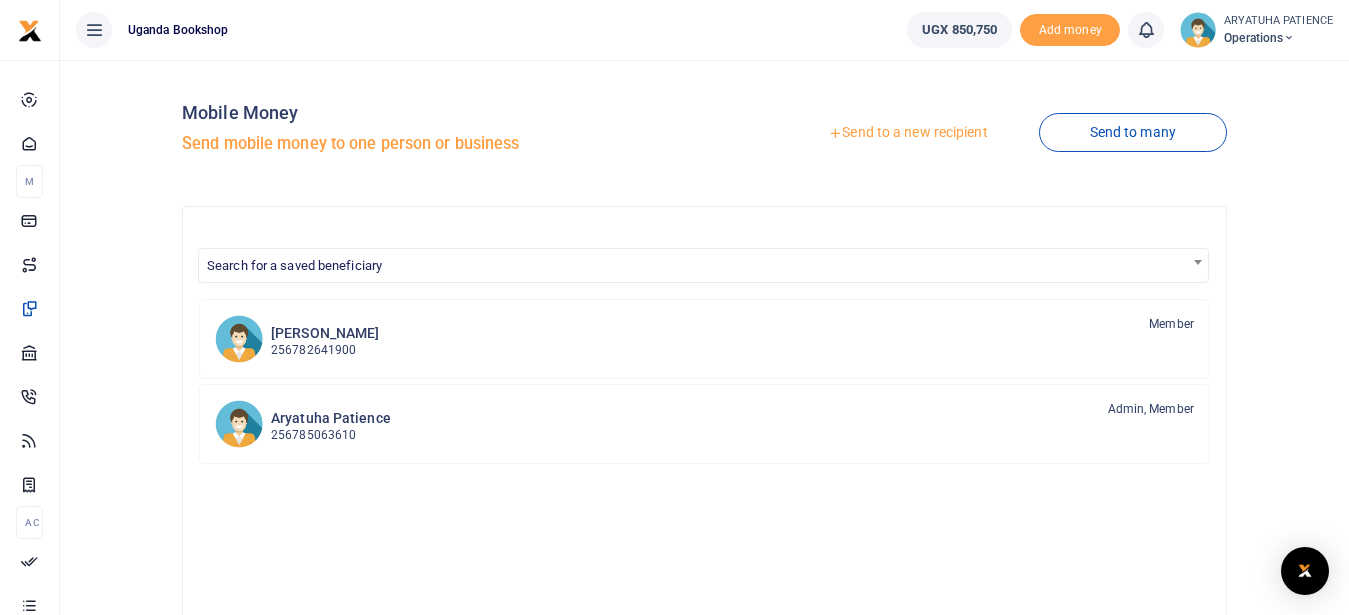 click on "Send to a new recipient" at bounding box center [907, 133] 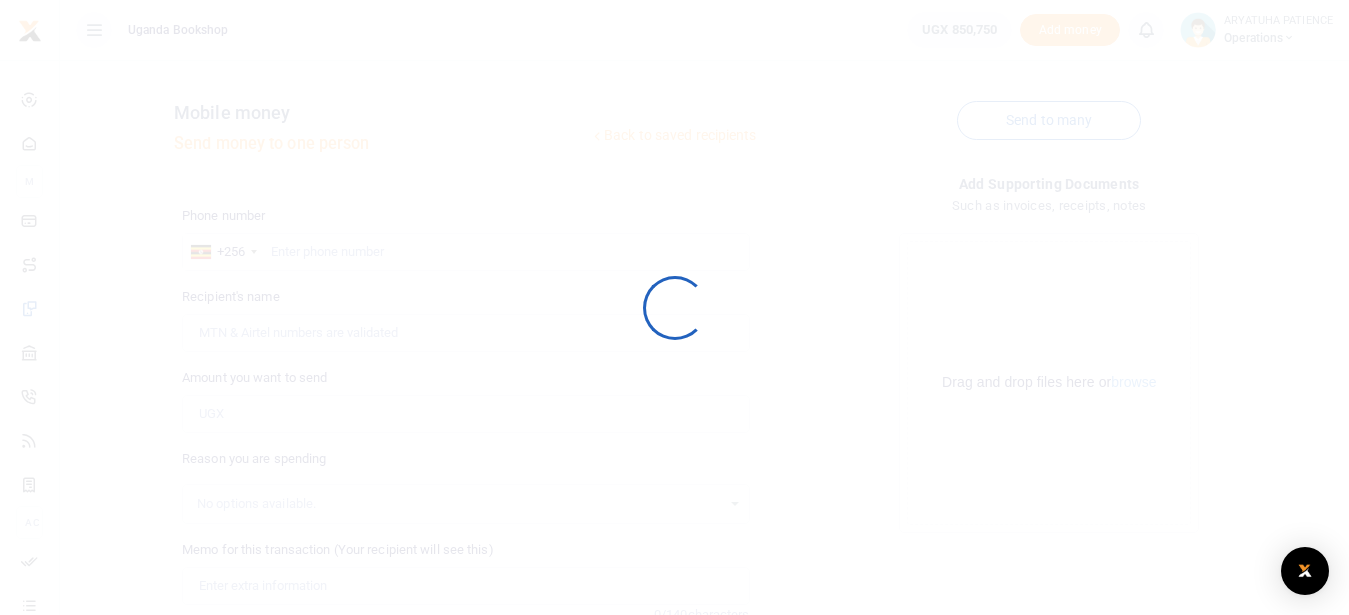 scroll, scrollTop: 0, scrollLeft: 0, axis: both 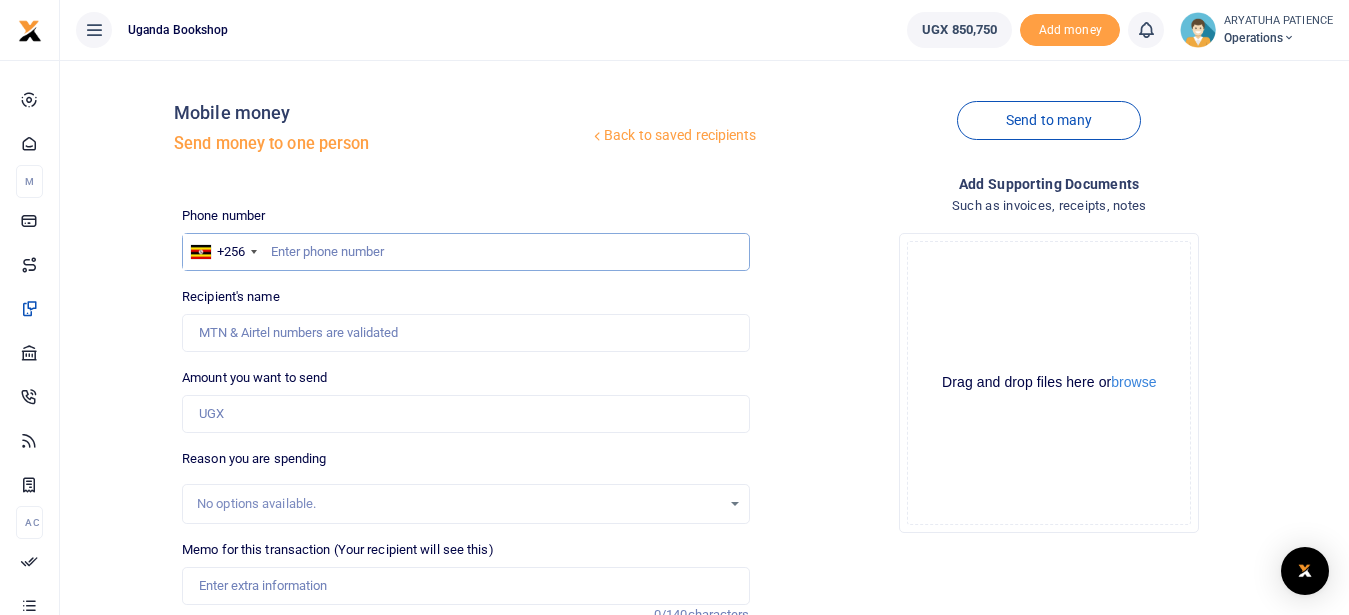 click at bounding box center (465, 252) 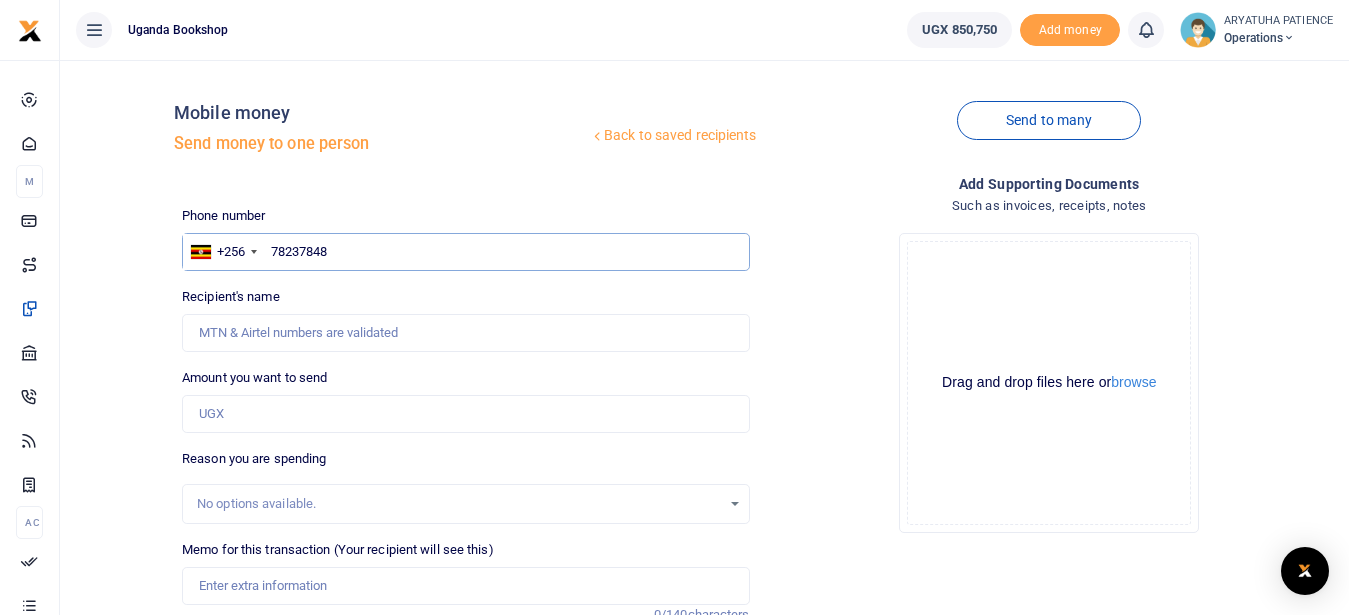 type on "782378485" 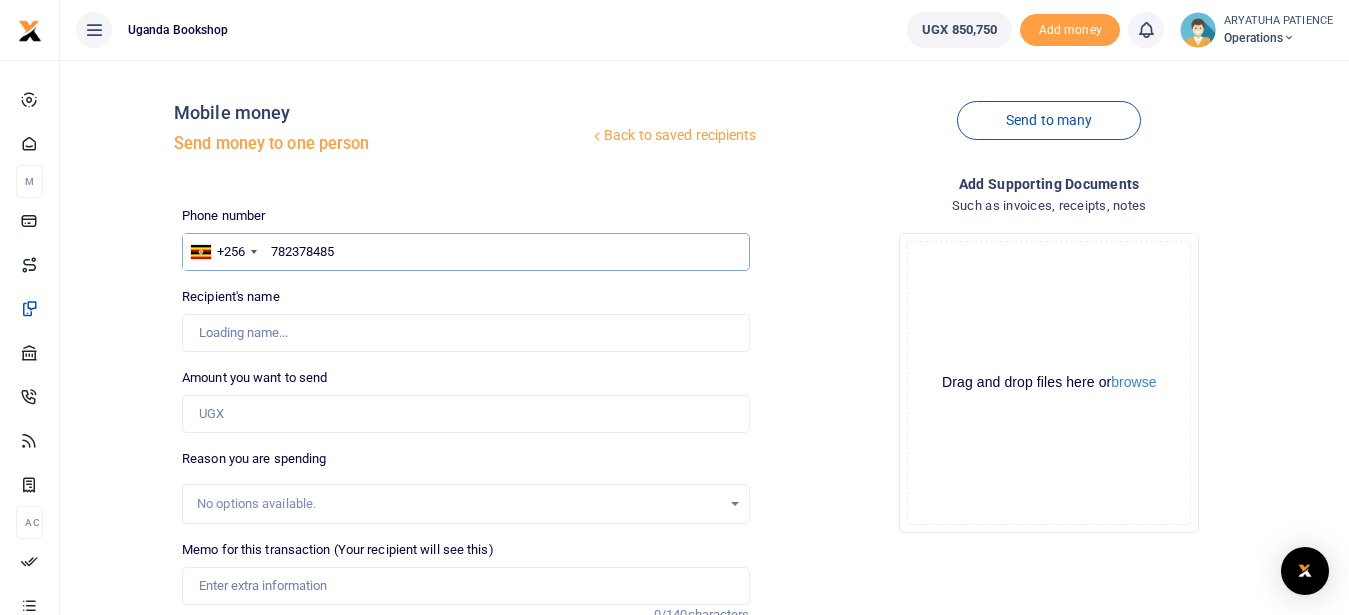 type on "Henry Ssengonge" 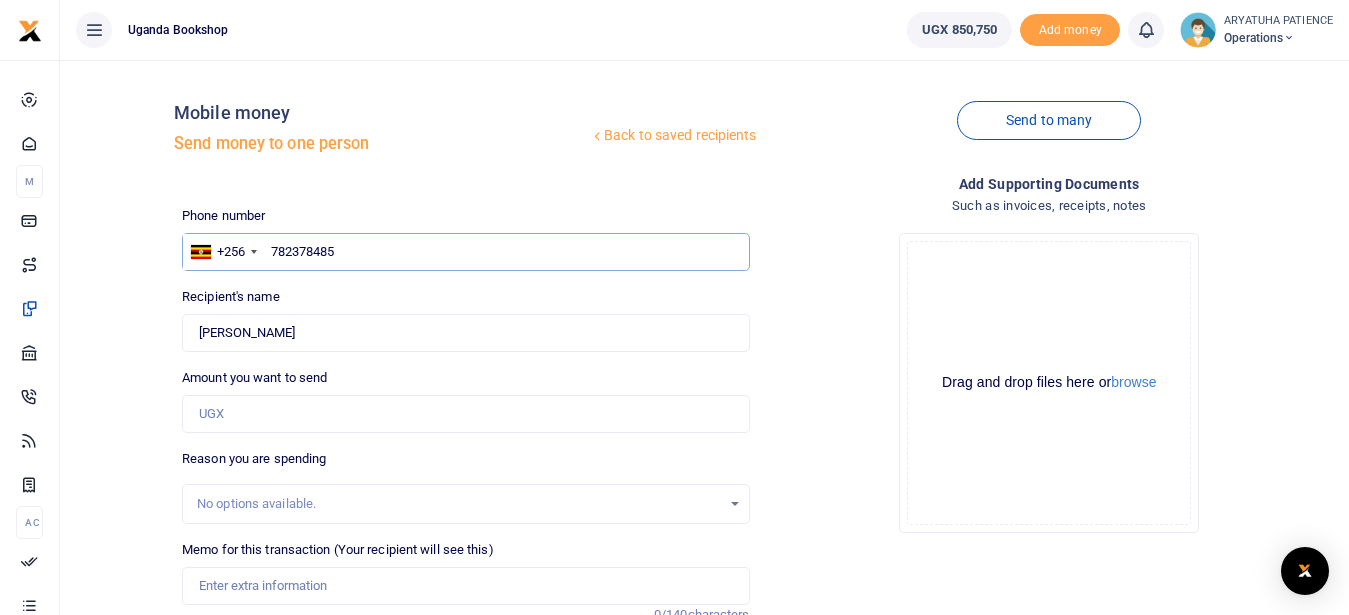 type on "782378485" 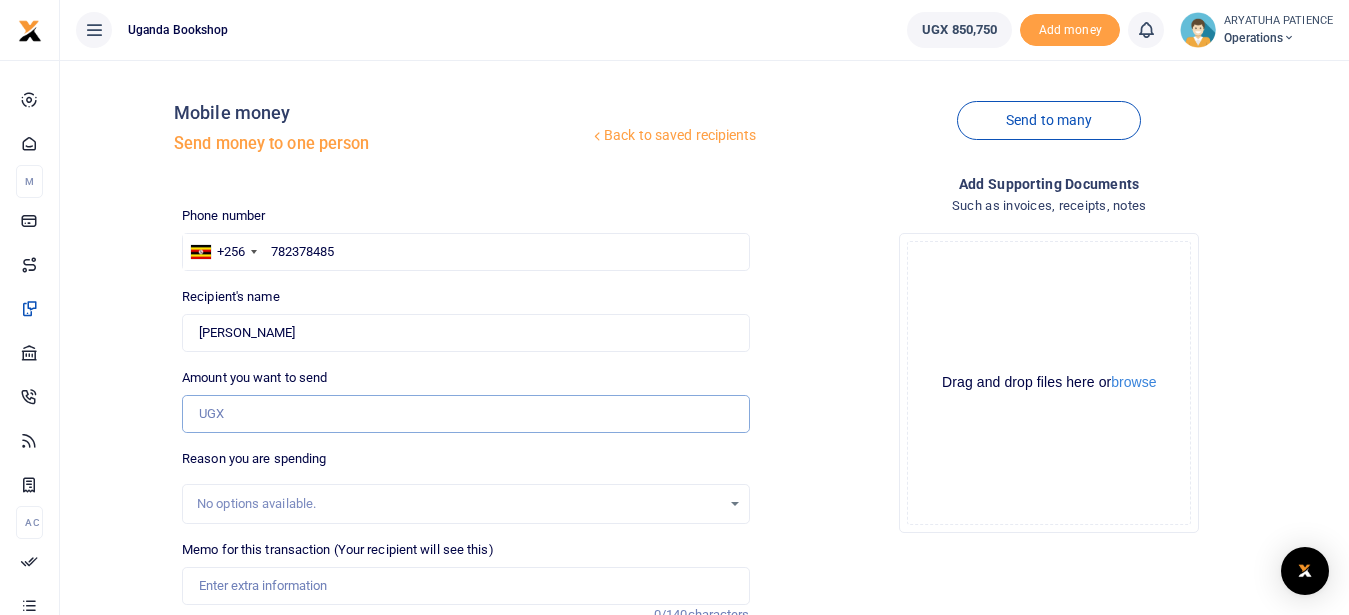 click on "Amount you want to send" at bounding box center [465, 414] 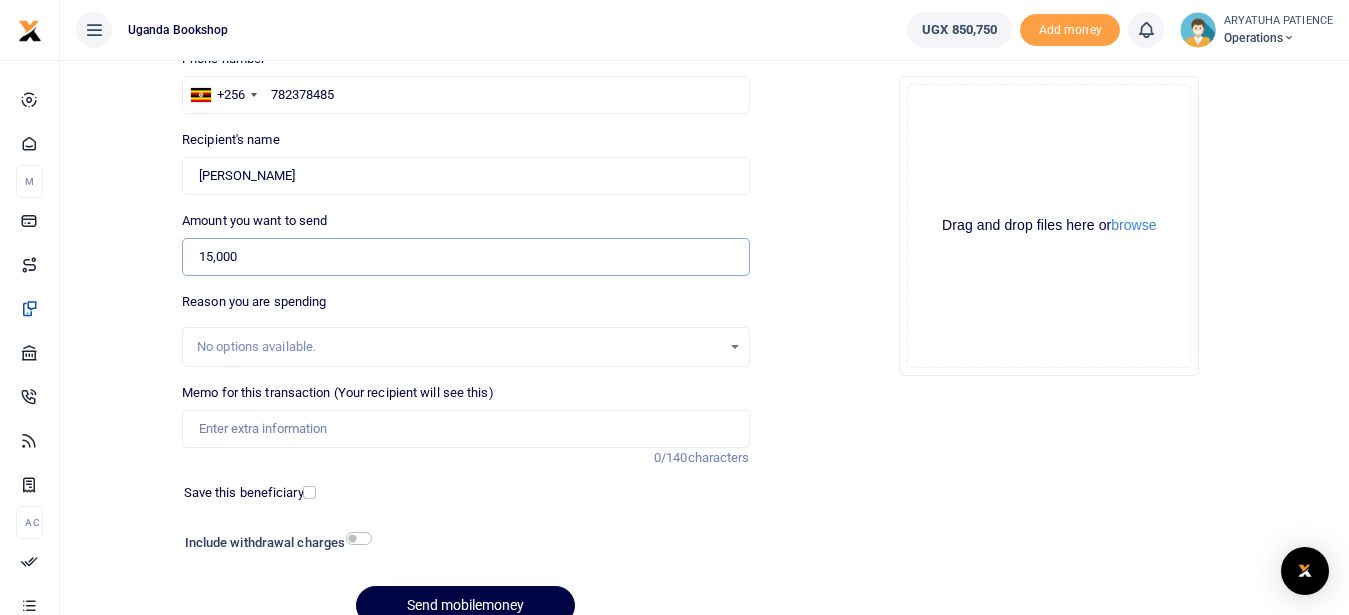 scroll, scrollTop: 168, scrollLeft: 0, axis: vertical 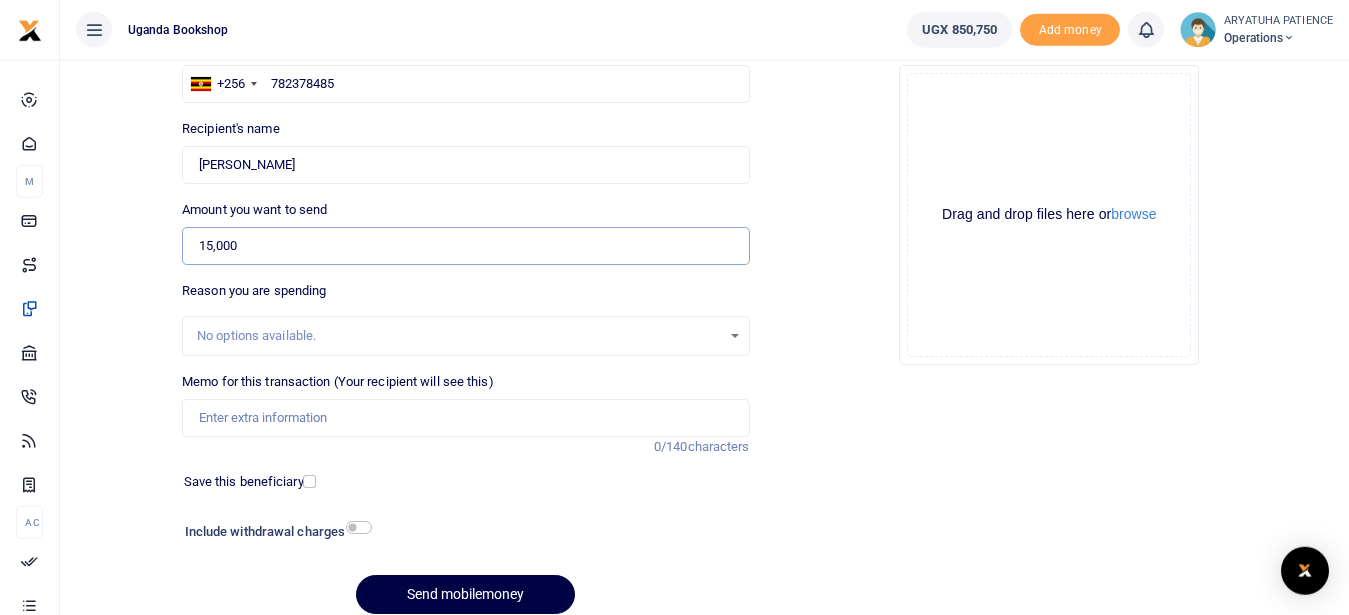 type on "15,000" 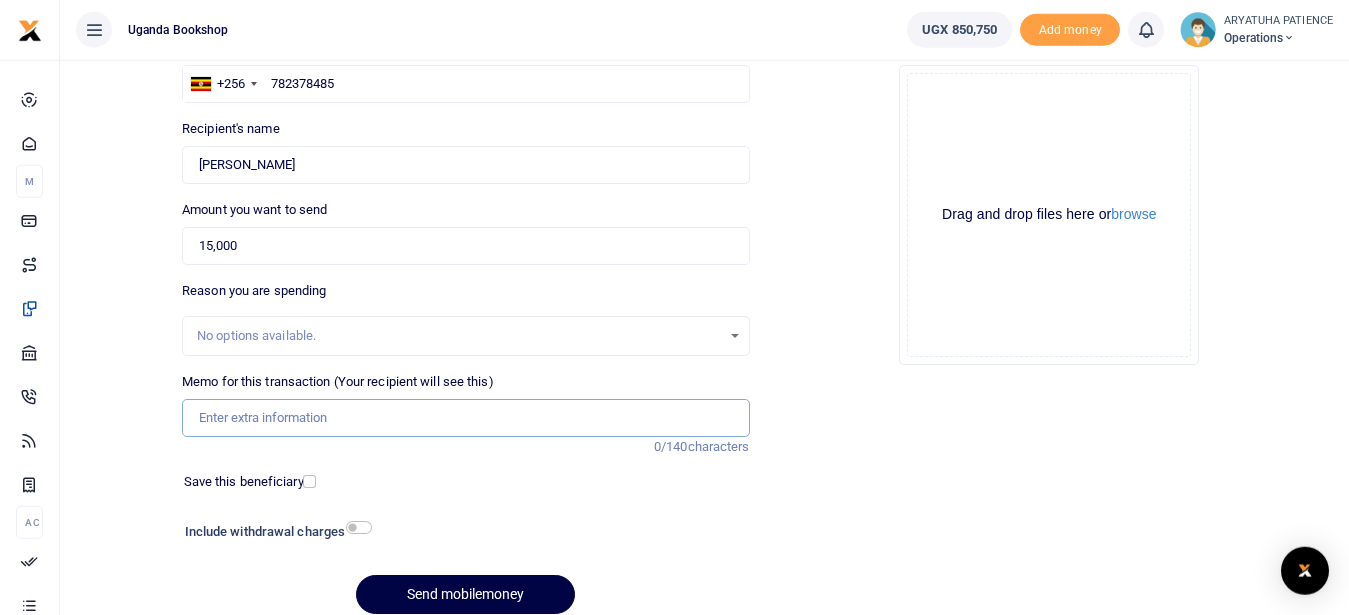click on "Memo for this transaction (Your recipient will see this)" at bounding box center [465, 418] 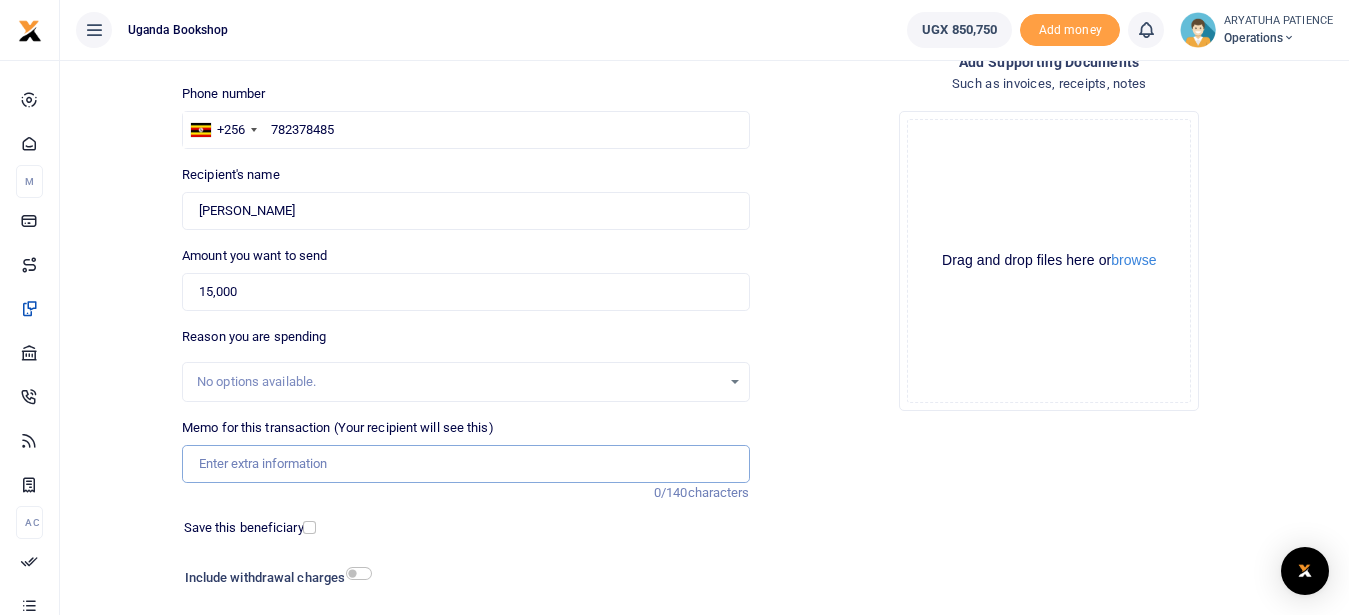 scroll, scrollTop: 251, scrollLeft: 0, axis: vertical 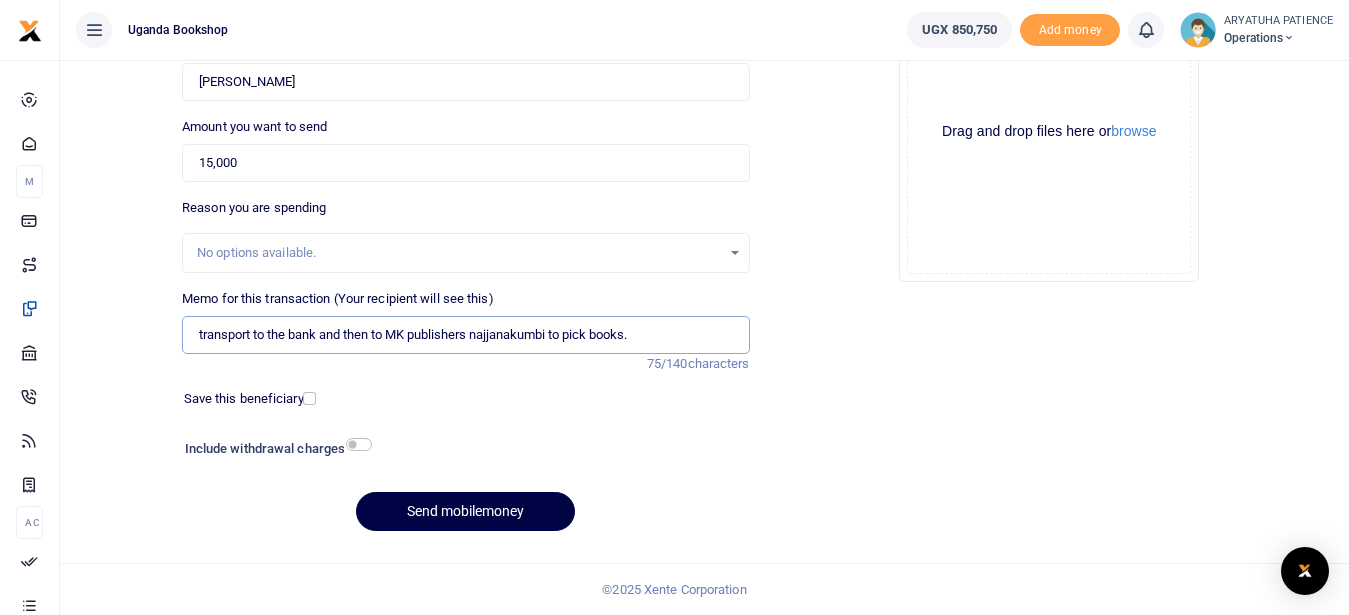 type on "transport to the bank and then to MK publishers najjanakumbi to pick books." 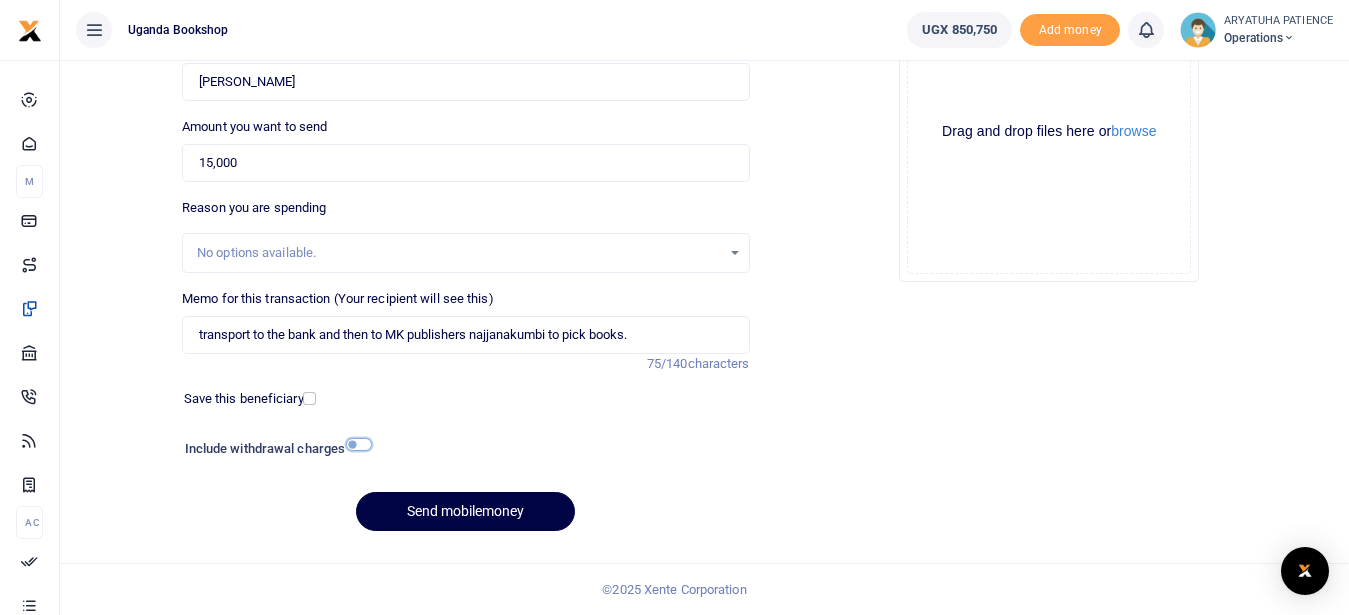 click at bounding box center (359, 444) 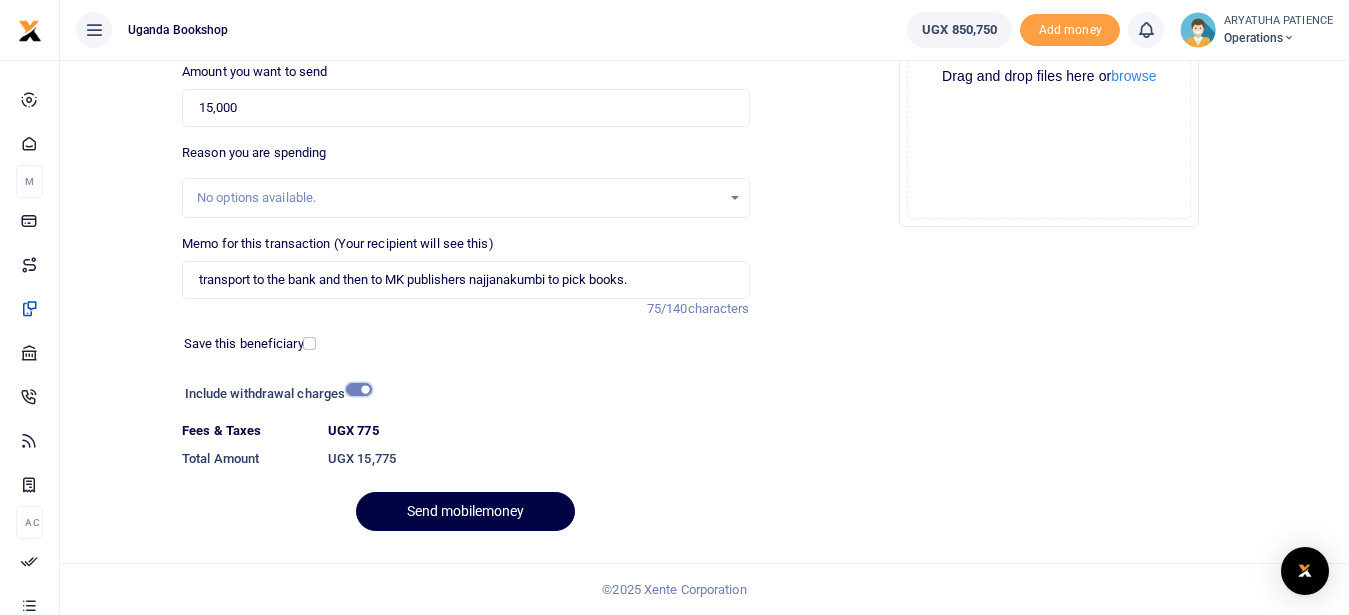 scroll, scrollTop: 250, scrollLeft: 0, axis: vertical 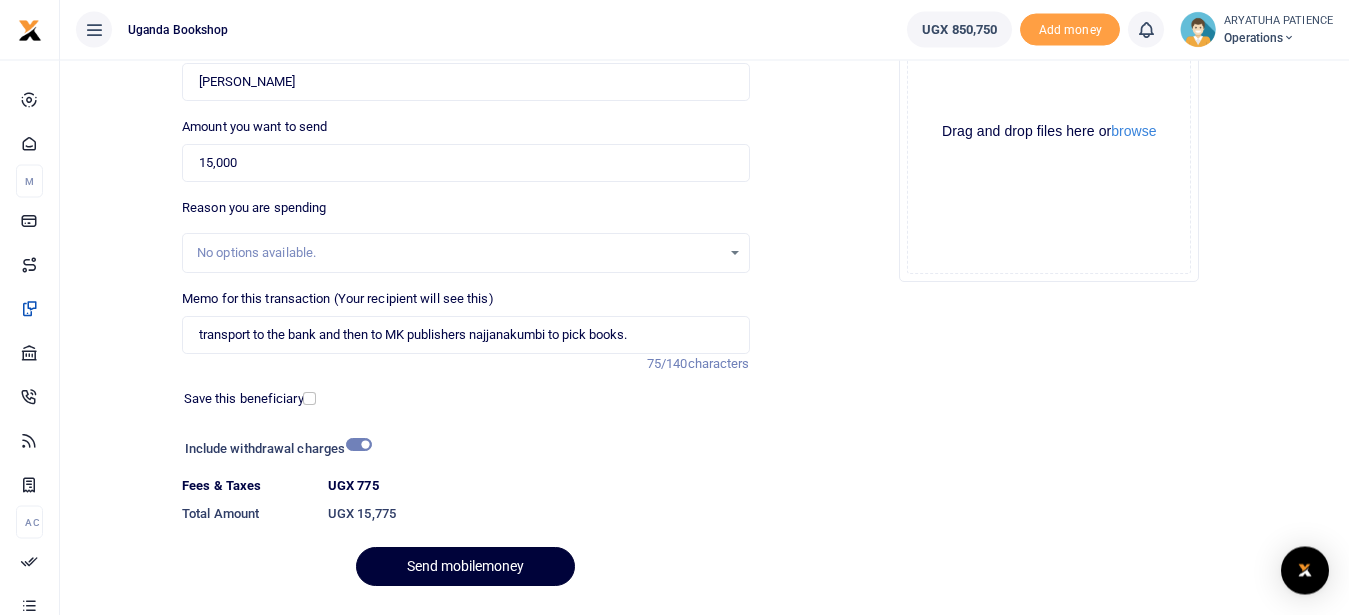 click on "Send mobilemoney" at bounding box center (465, 567) 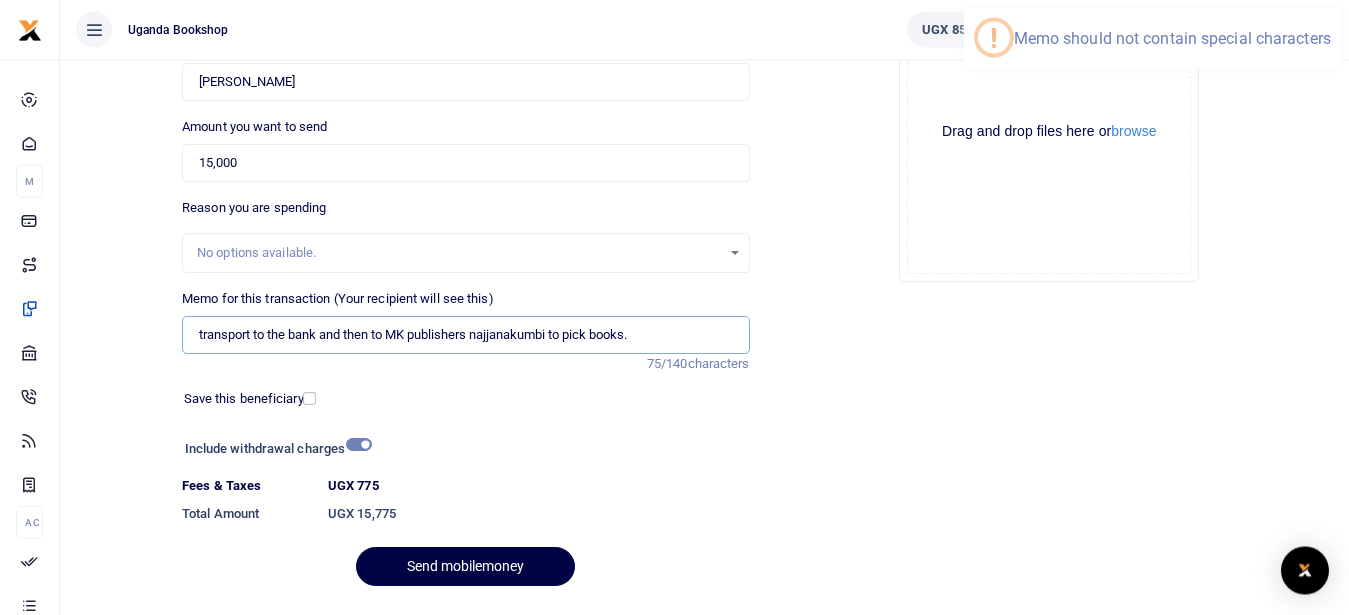 click on "transport to the bank and then to MK publishers najjanakumbi to pick books." at bounding box center [465, 336] 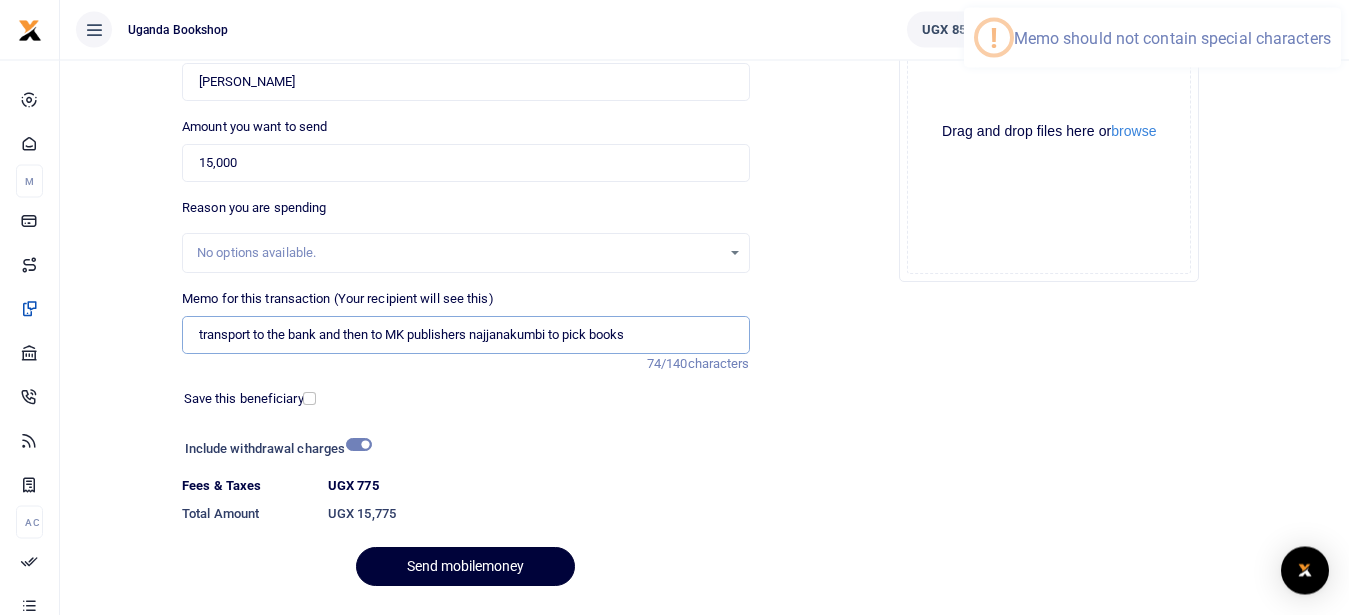 type on "transport to the bank and then to MK publishers najjanakumbi to pick books" 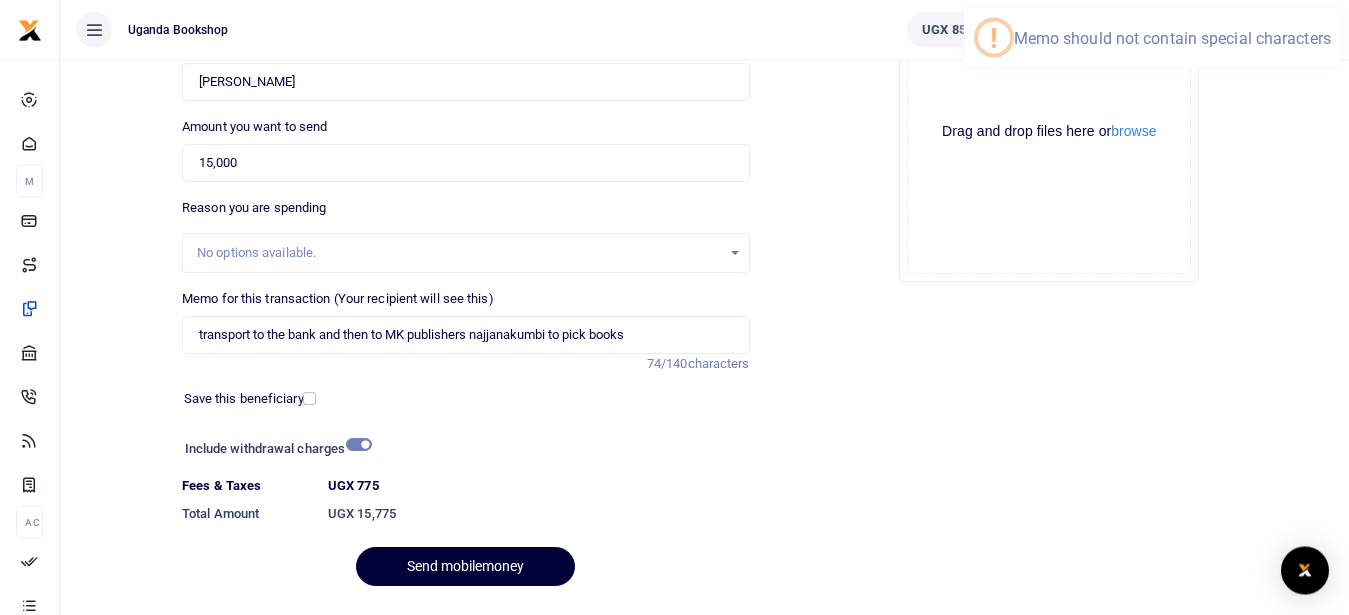 click on "Send mobilemoney" at bounding box center (465, 567) 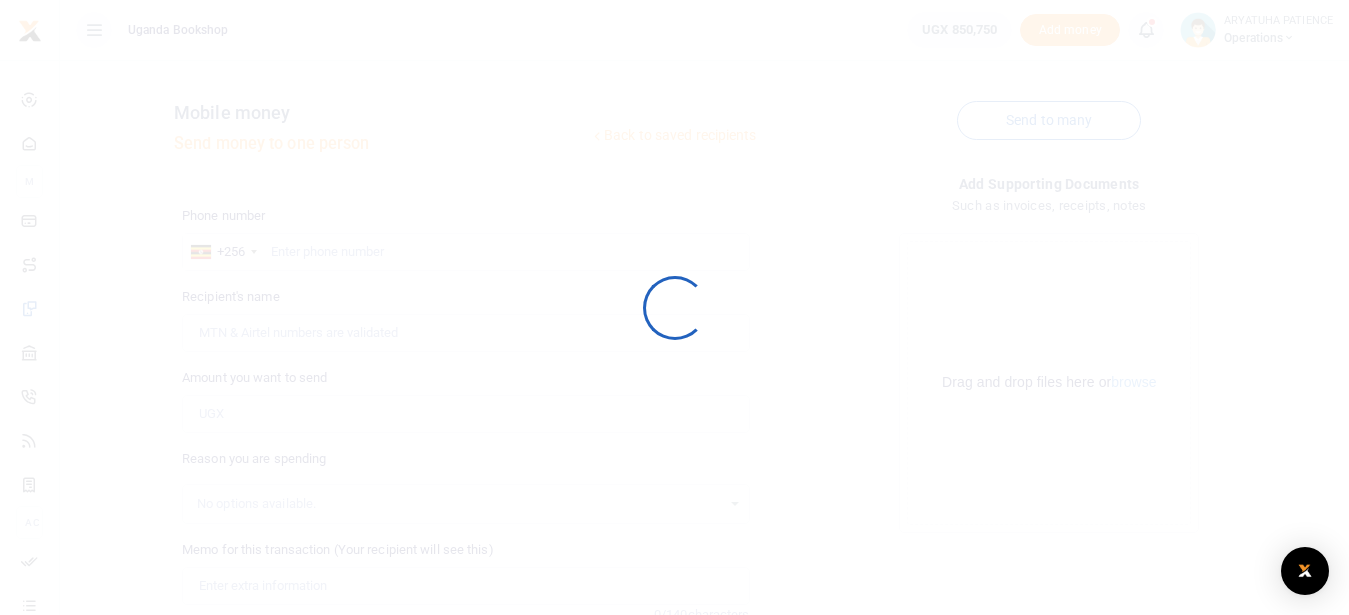 scroll, scrollTop: 0, scrollLeft: 0, axis: both 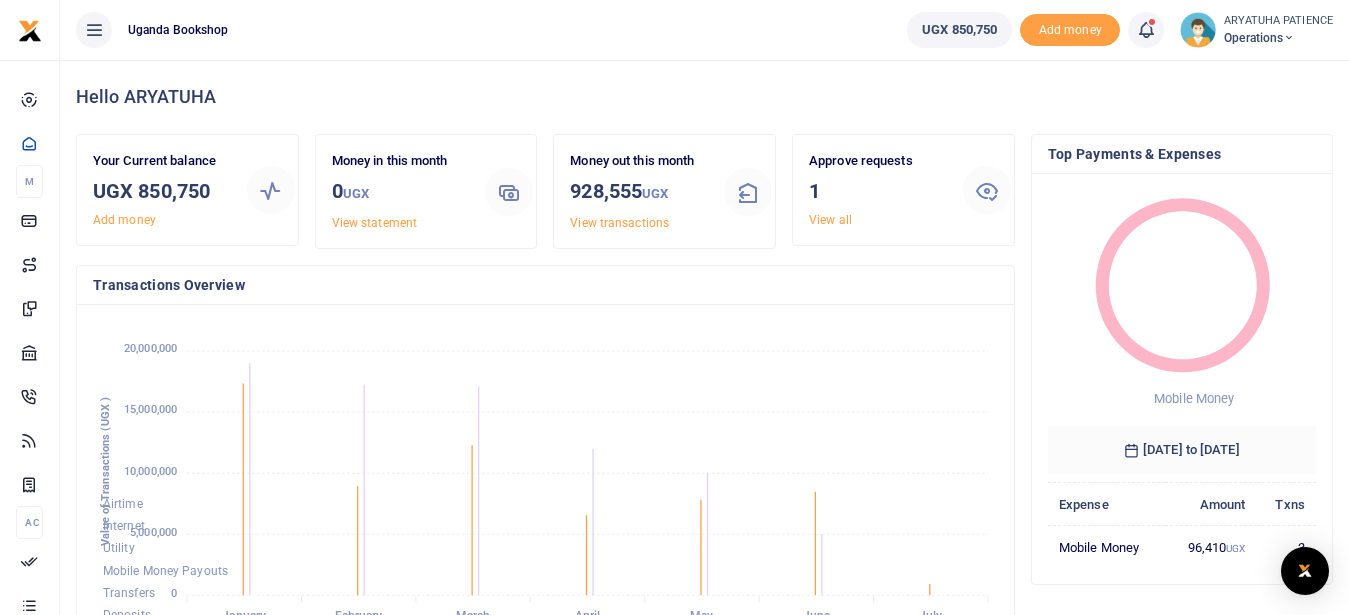 click on "Approve requests
1
View all" at bounding box center (878, 190) 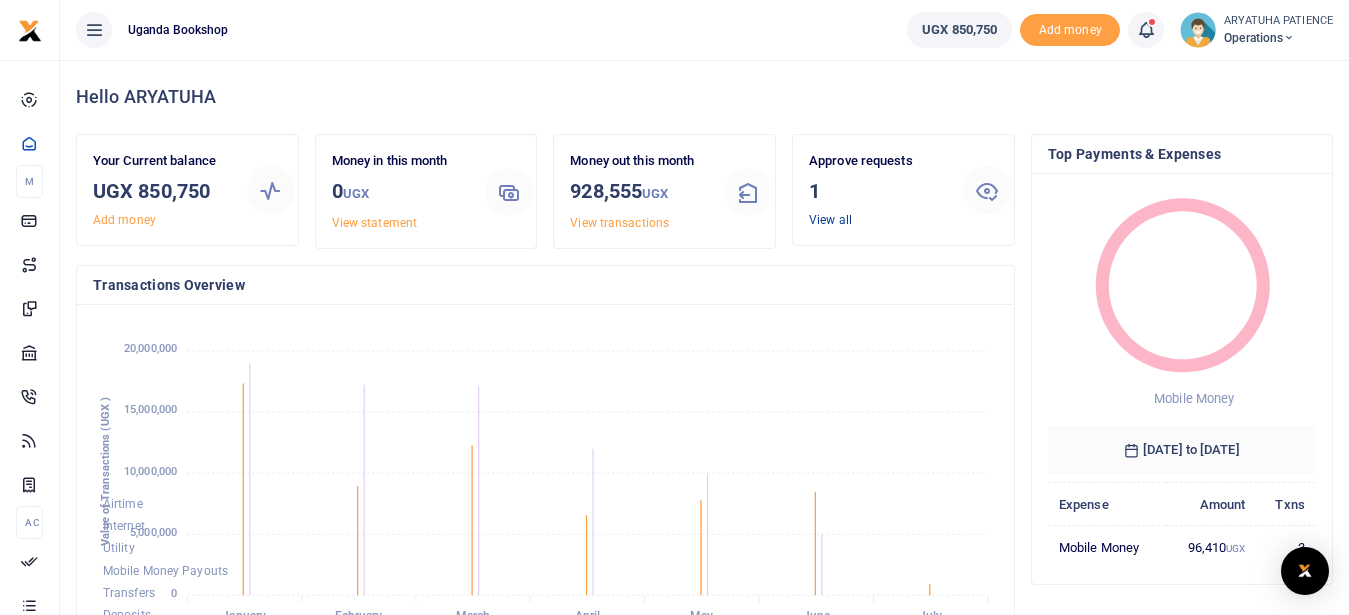 click on "View all" at bounding box center [830, 220] 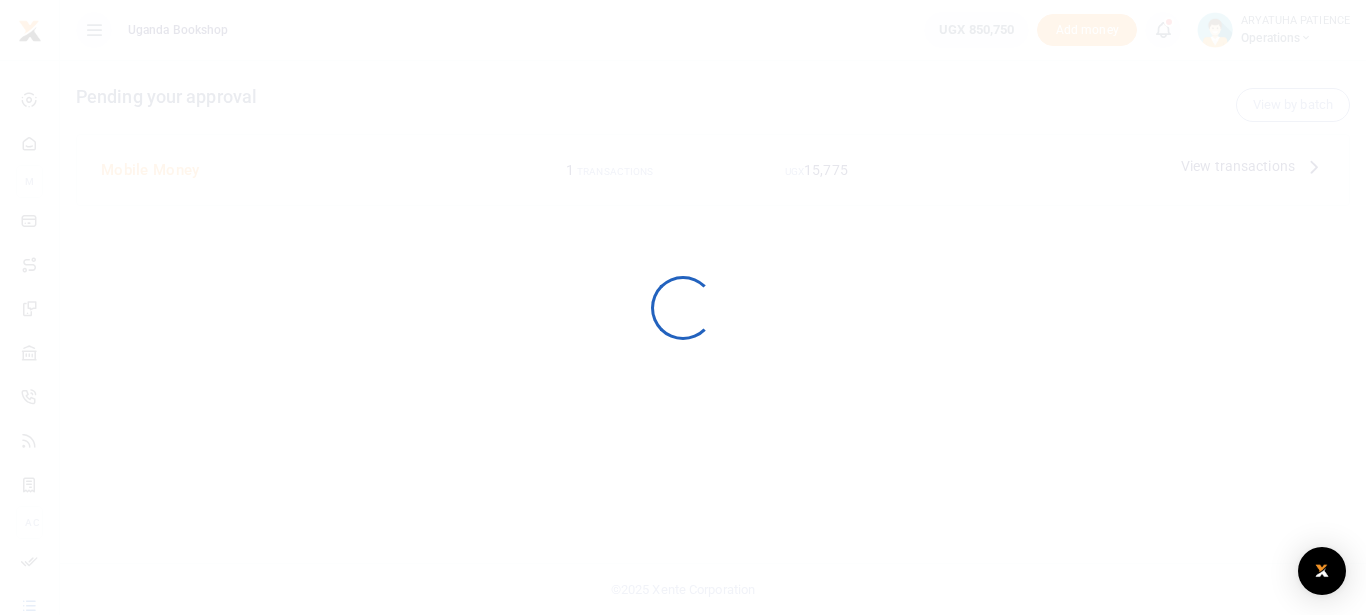 scroll, scrollTop: 0, scrollLeft: 0, axis: both 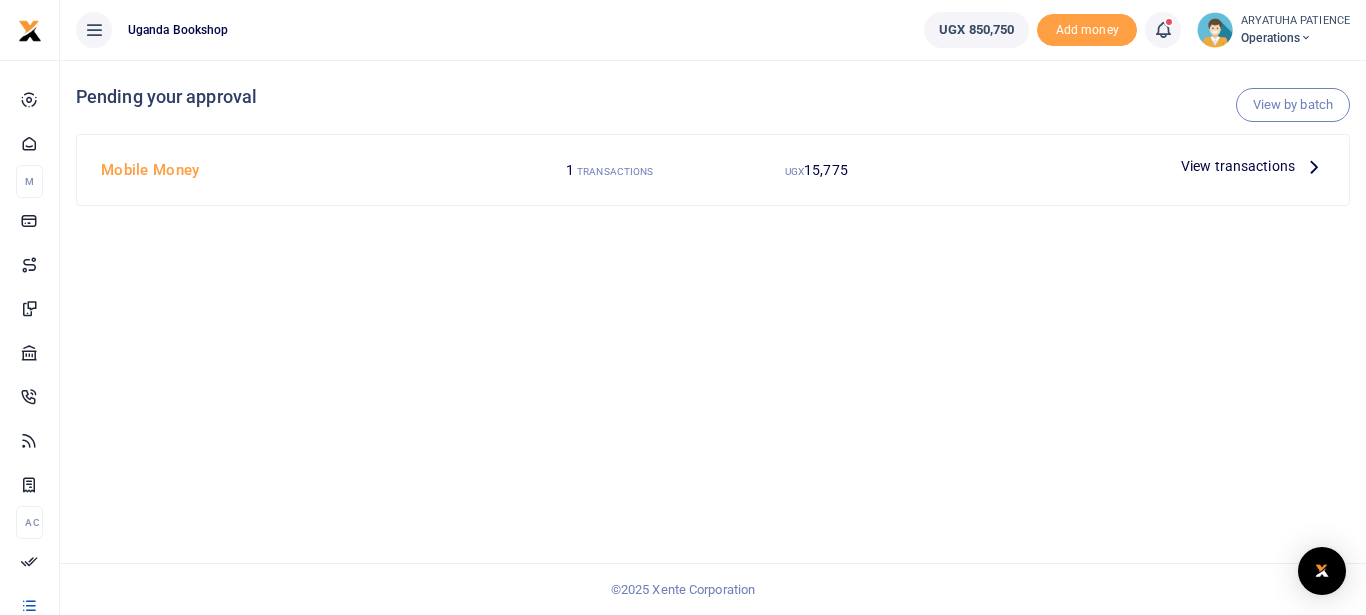click at bounding box center [1314, 166] 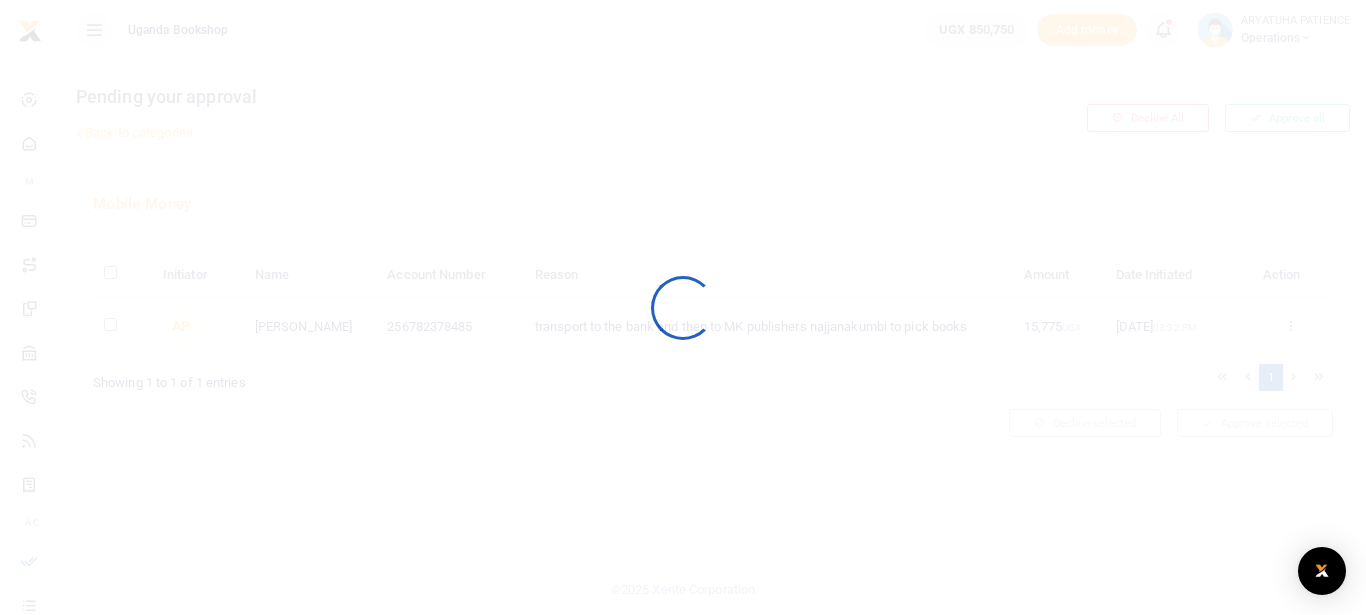 scroll, scrollTop: 0, scrollLeft: 0, axis: both 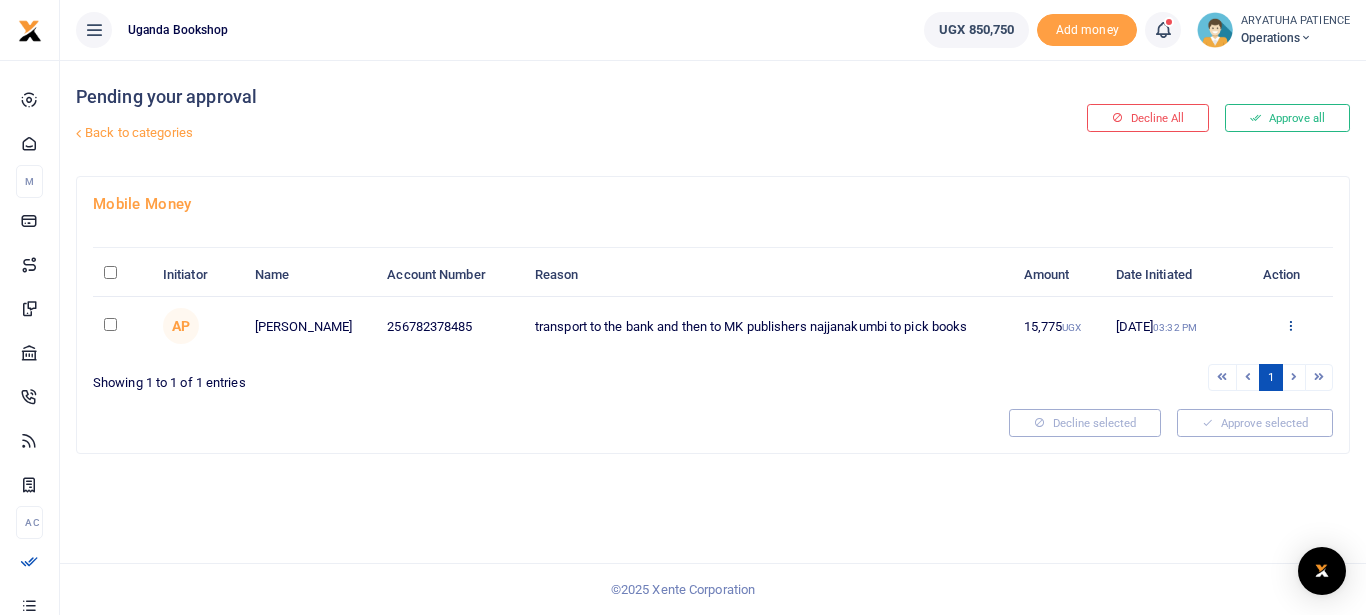 click at bounding box center (1290, 325) 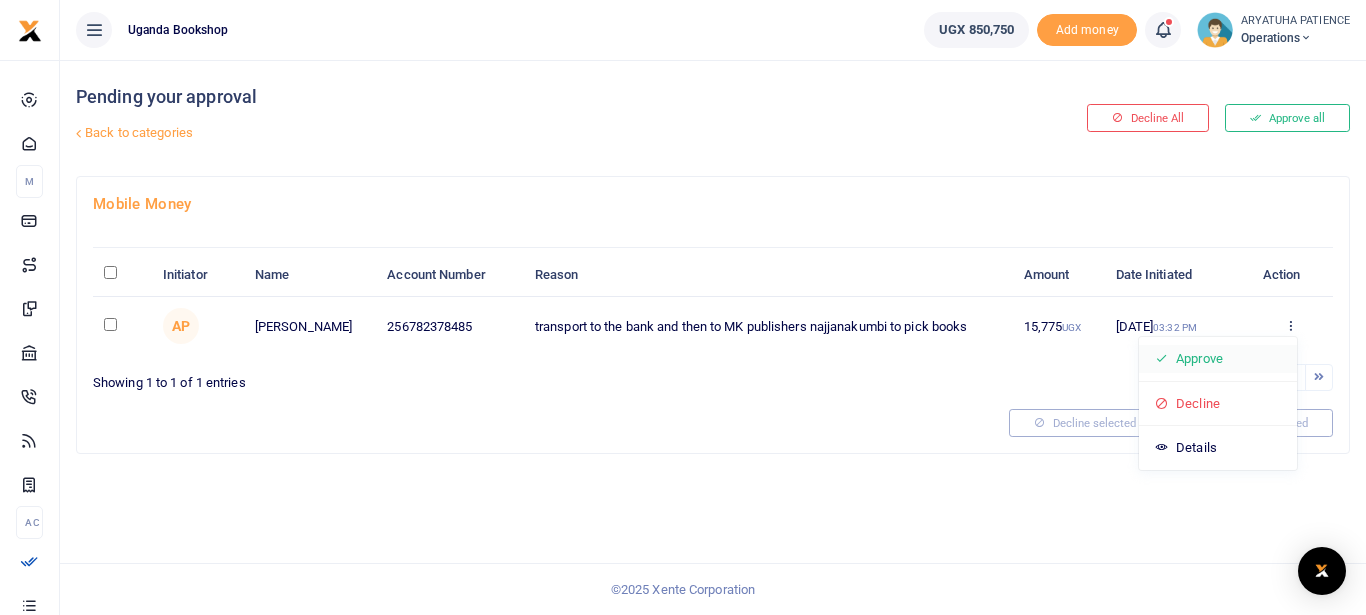 click on "Approve" at bounding box center [1218, 359] 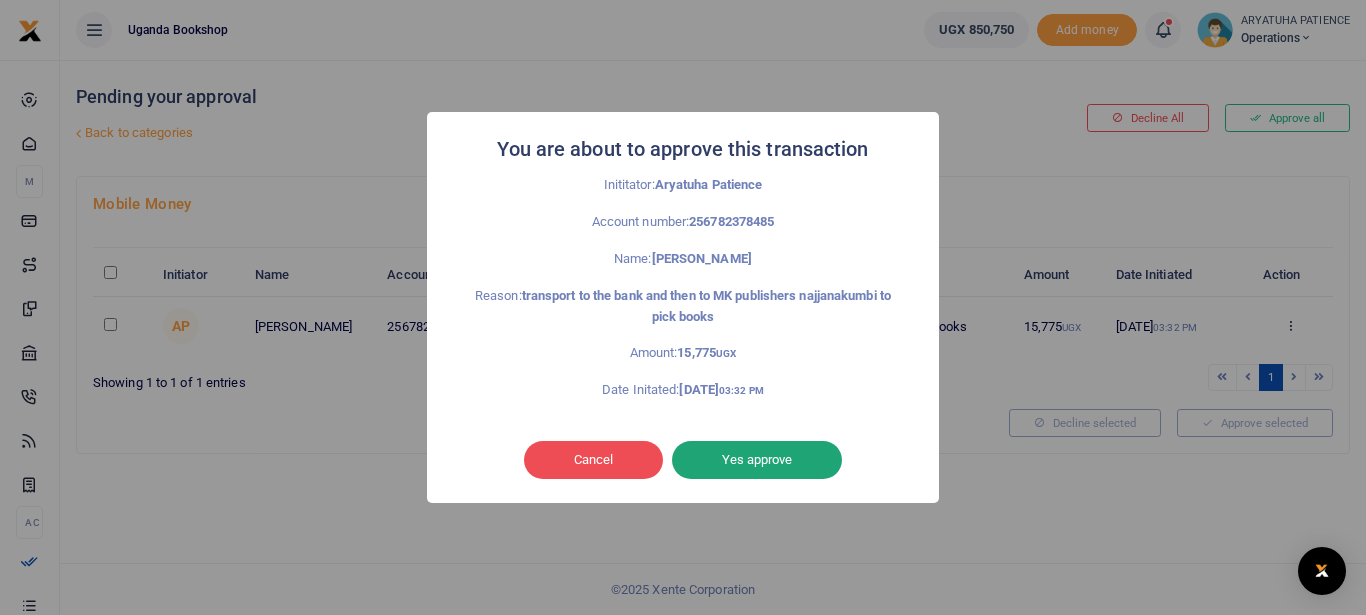 click on "Yes approve" at bounding box center (757, 460) 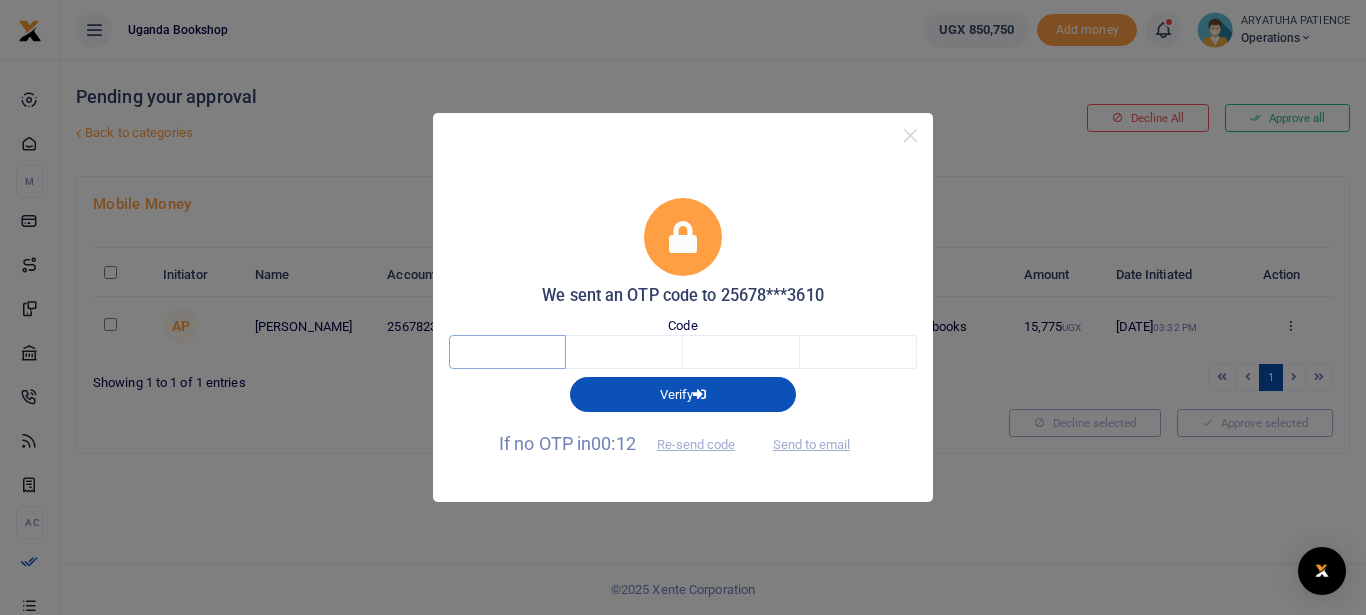 click at bounding box center [507, 352] 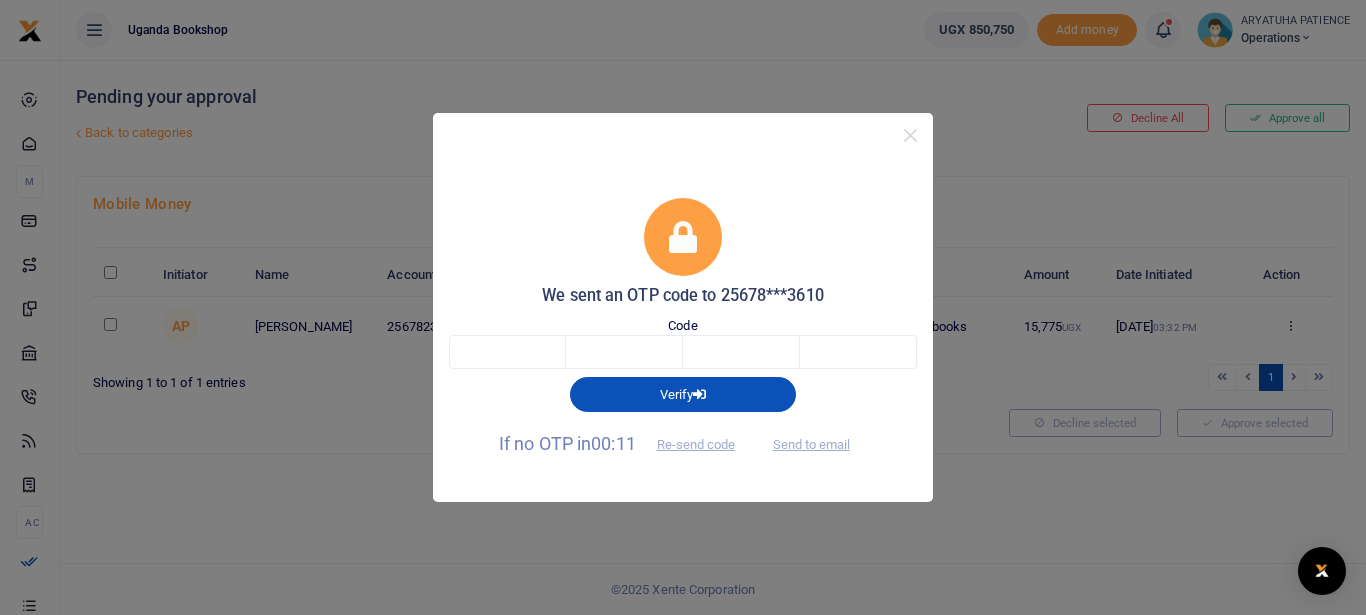 click on "Code" at bounding box center [683, 343] 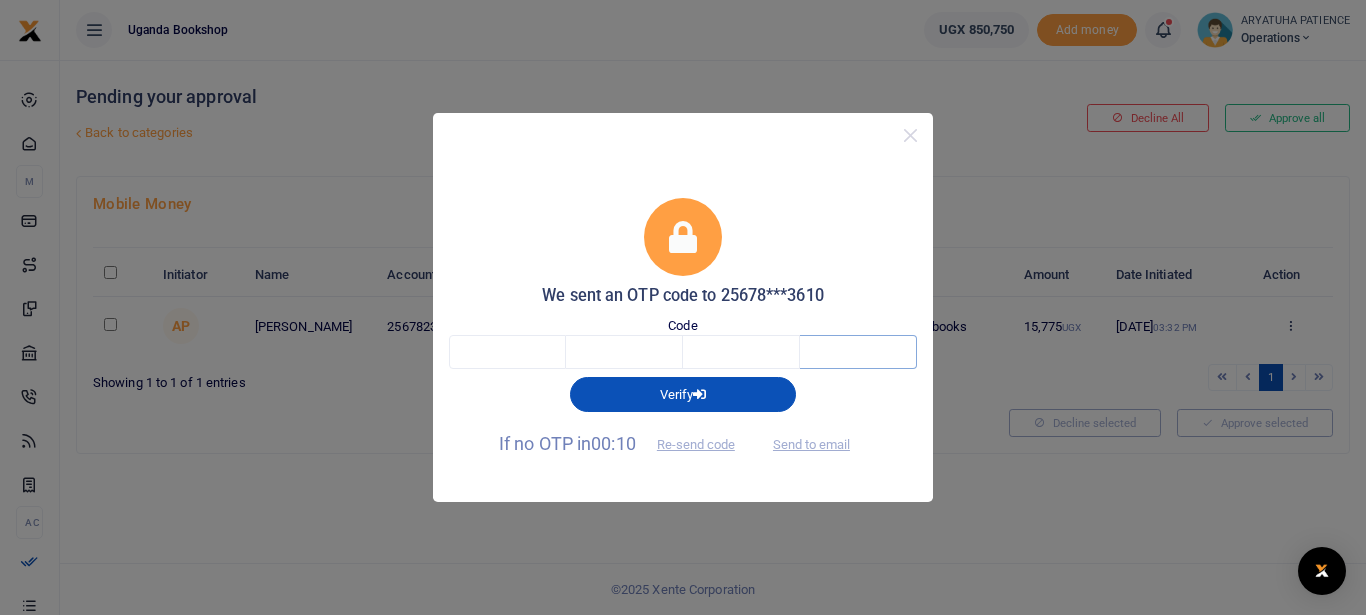 click at bounding box center [858, 352] 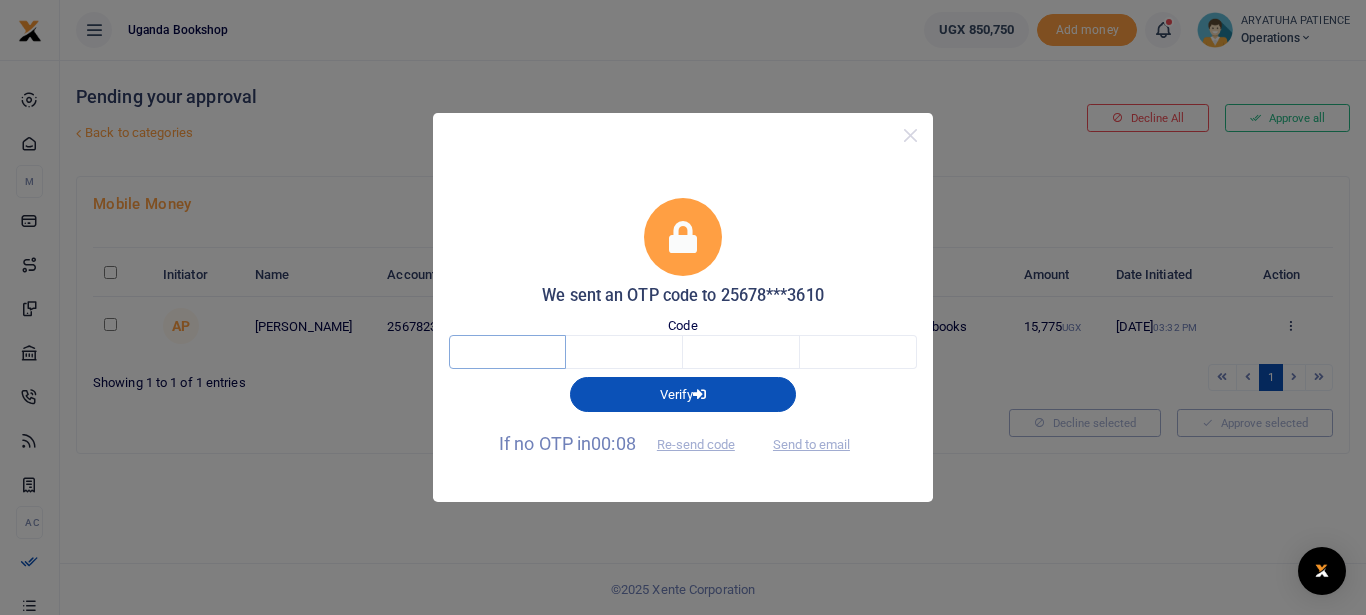 click at bounding box center (507, 352) 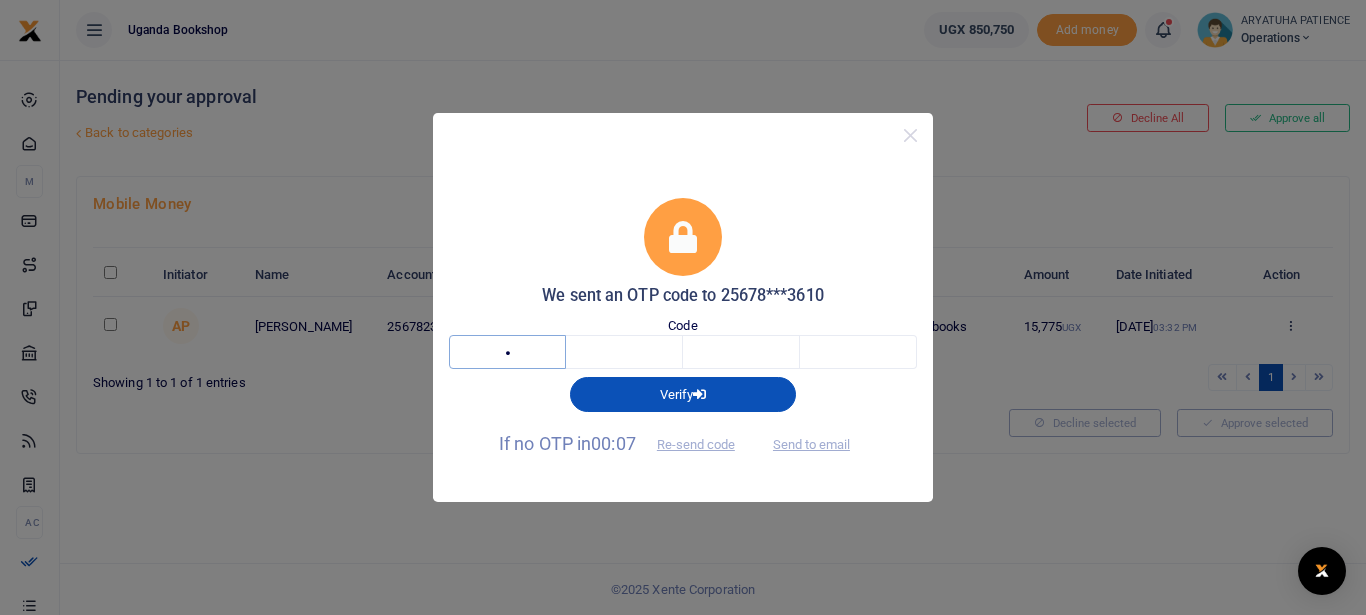 type on "1" 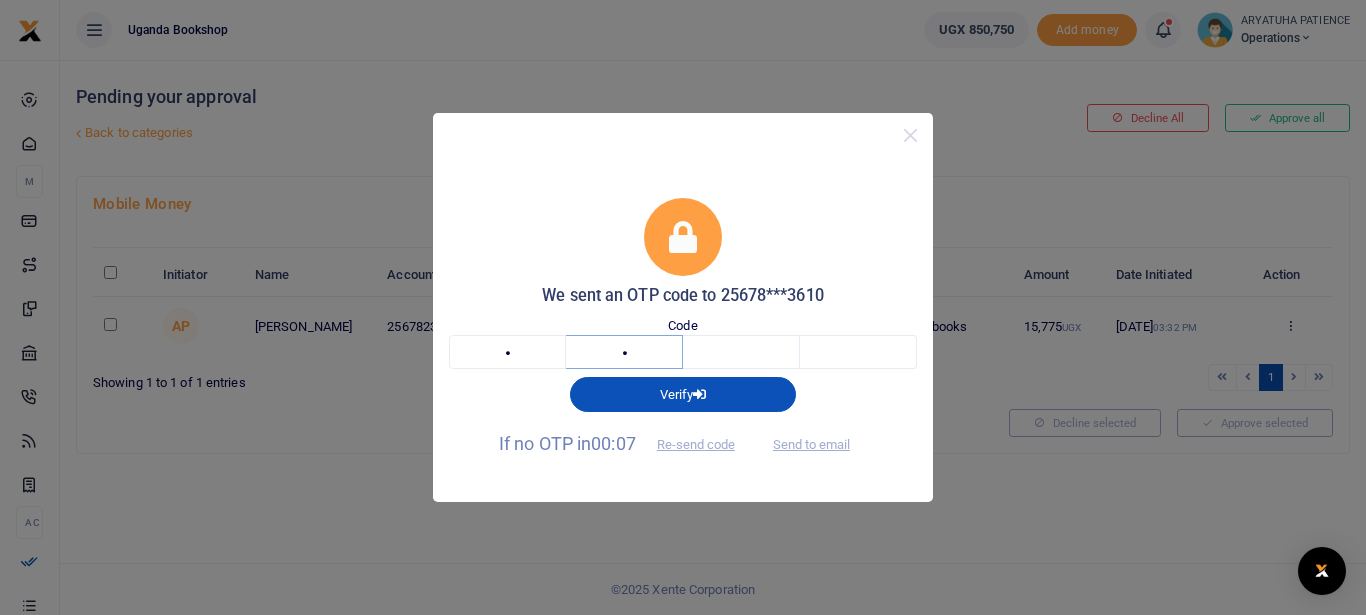 type on "6" 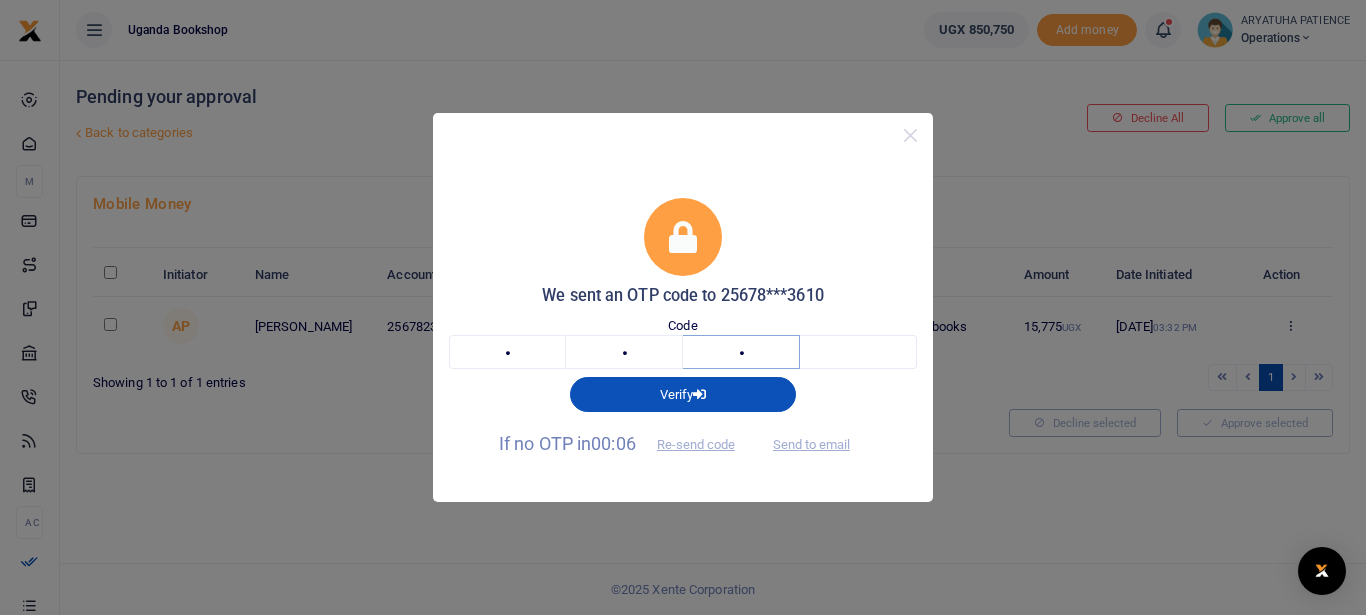 type on "1" 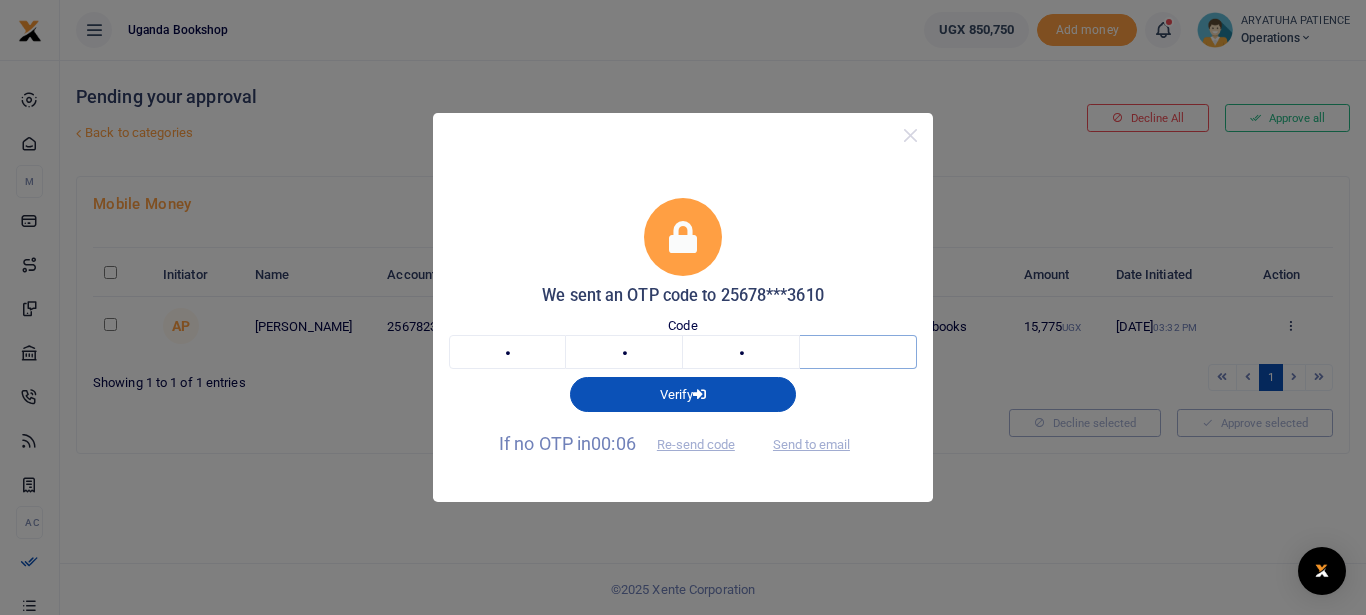 type on "5" 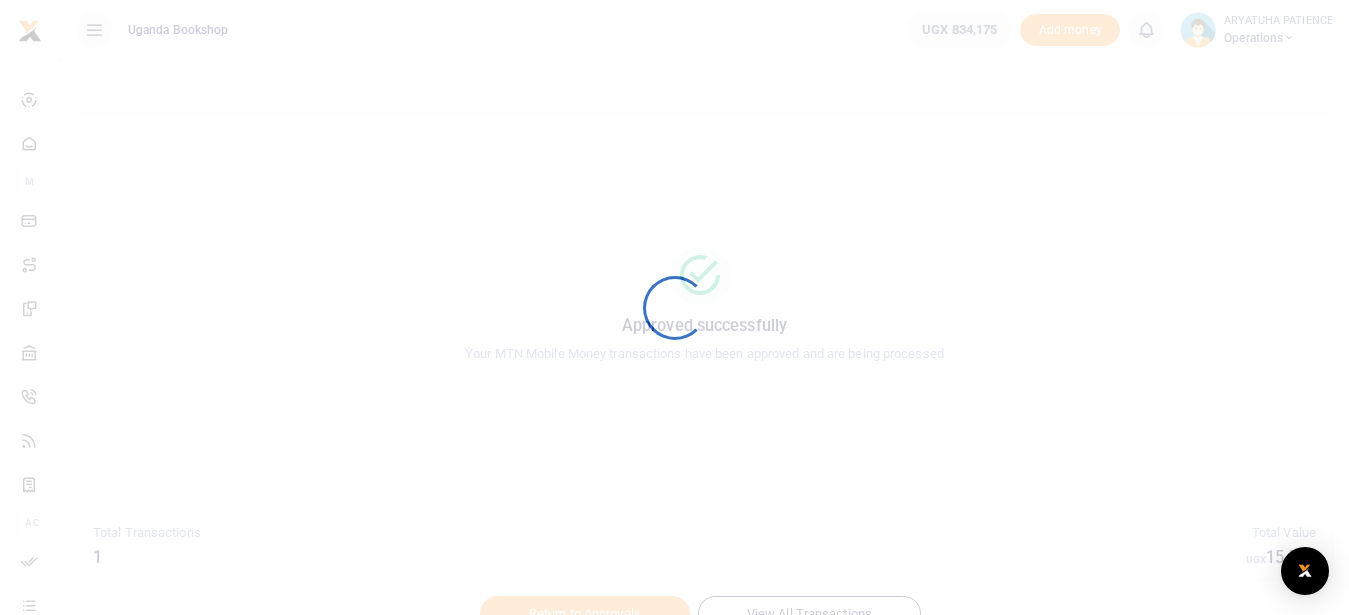 scroll, scrollTop: 0, scrollLeft: 0, axis: both 